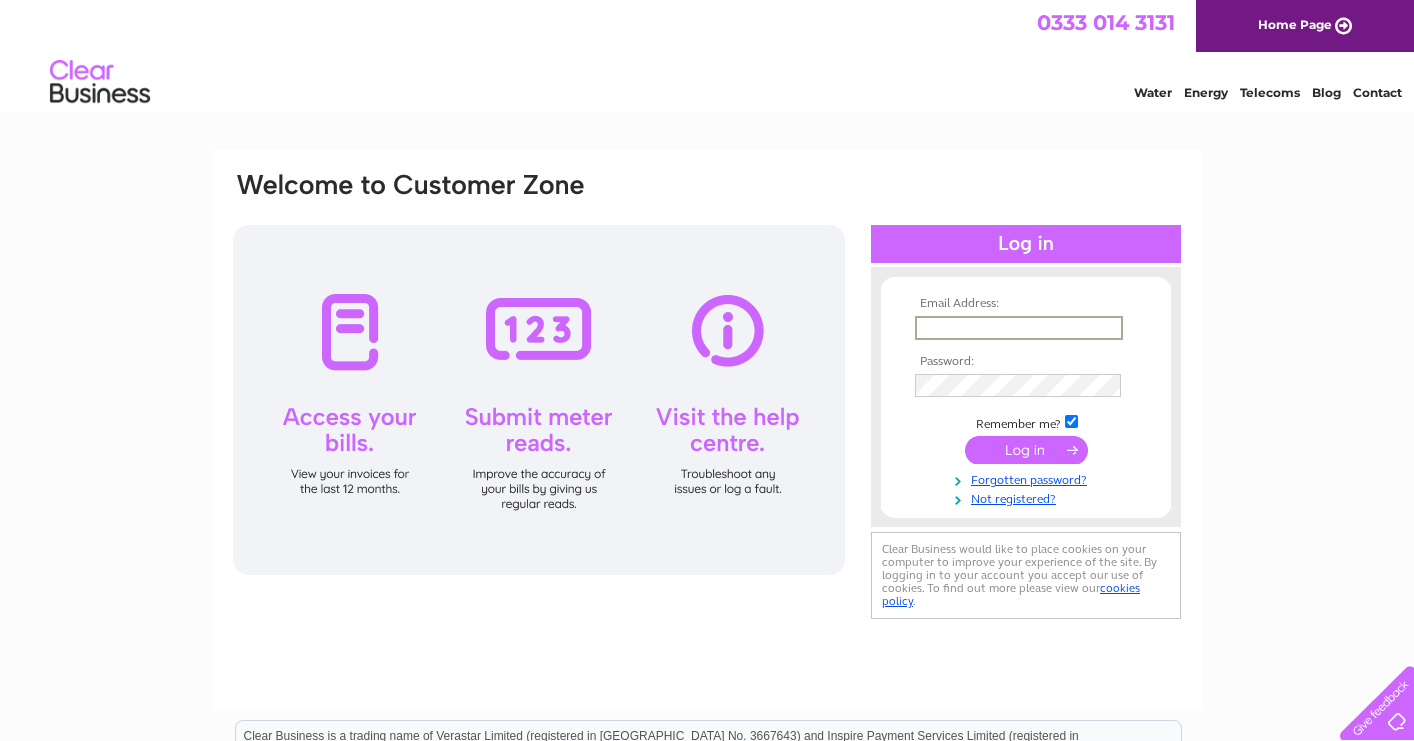 scroll, scrollTop: 0, scrollLeft: 0, axis: both 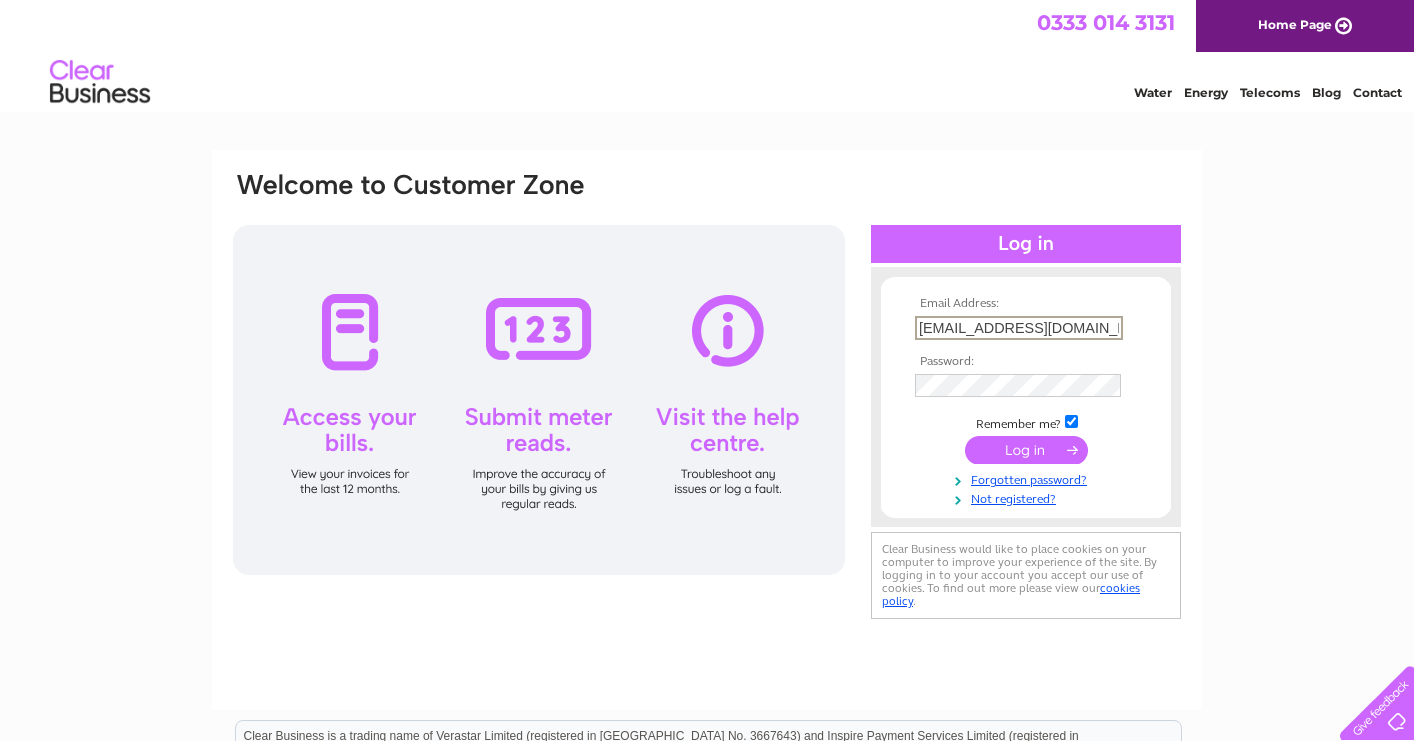 click at bounding box center (1026, 450) 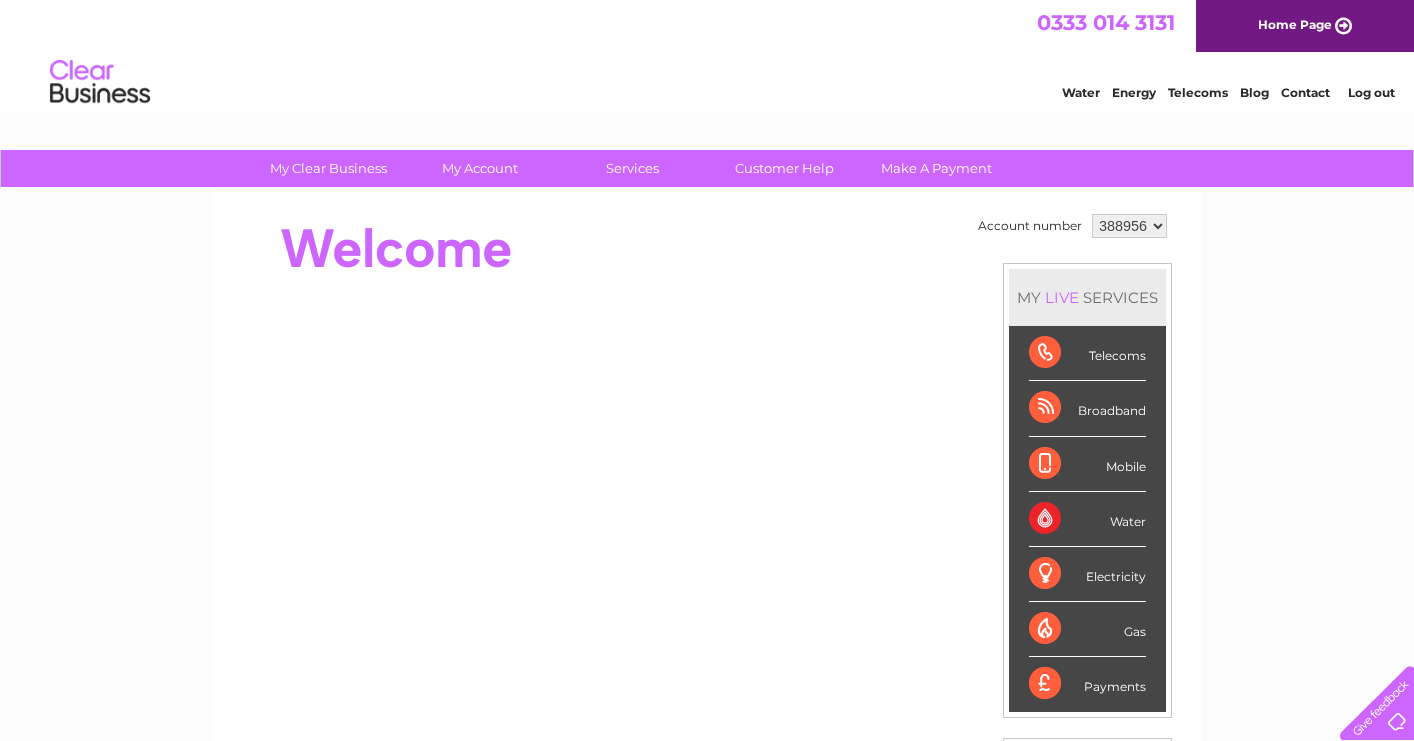 scroll, scrollTop: 0, scrollLeft: 0, axis: both 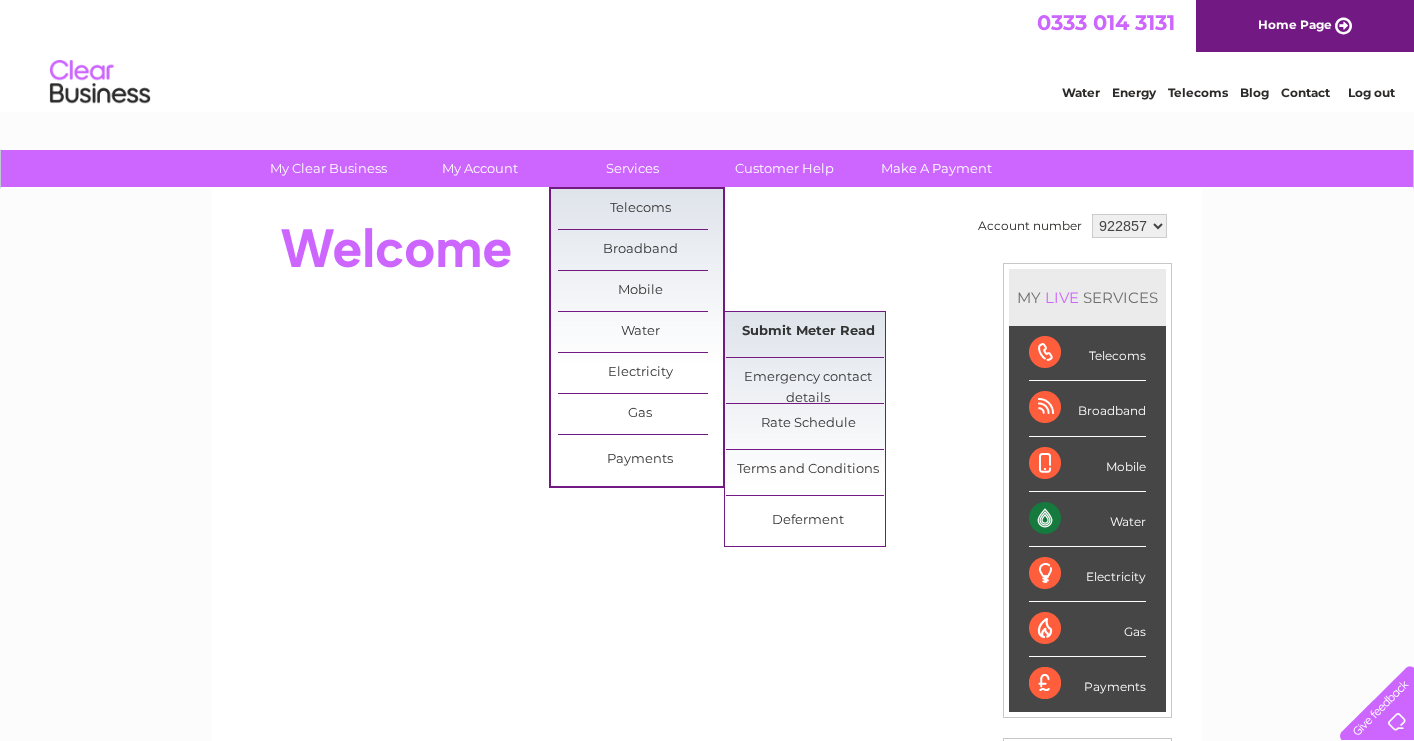 click on "Submit Meter Read" at bounding box center (808, 332) 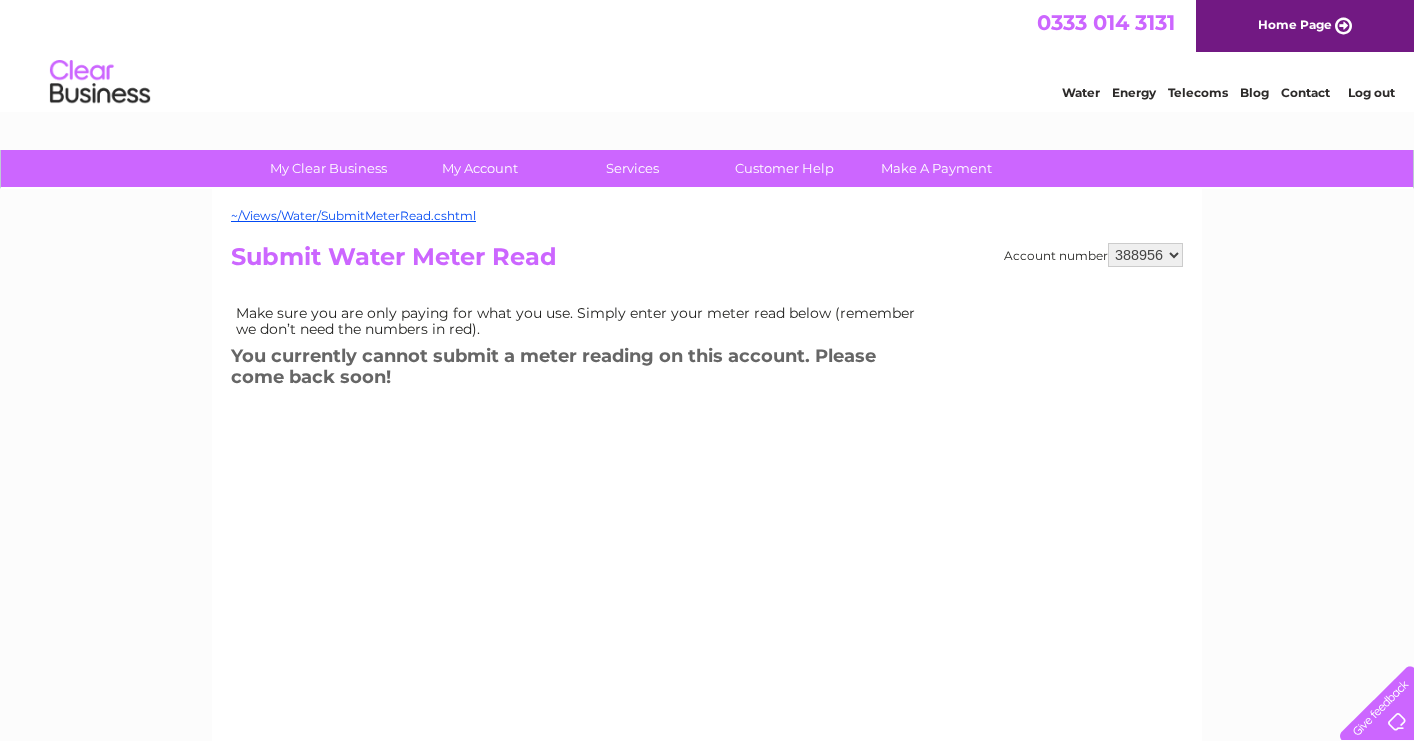 scroll, scrollTop: 0, scrollLeft: 0, axis: both 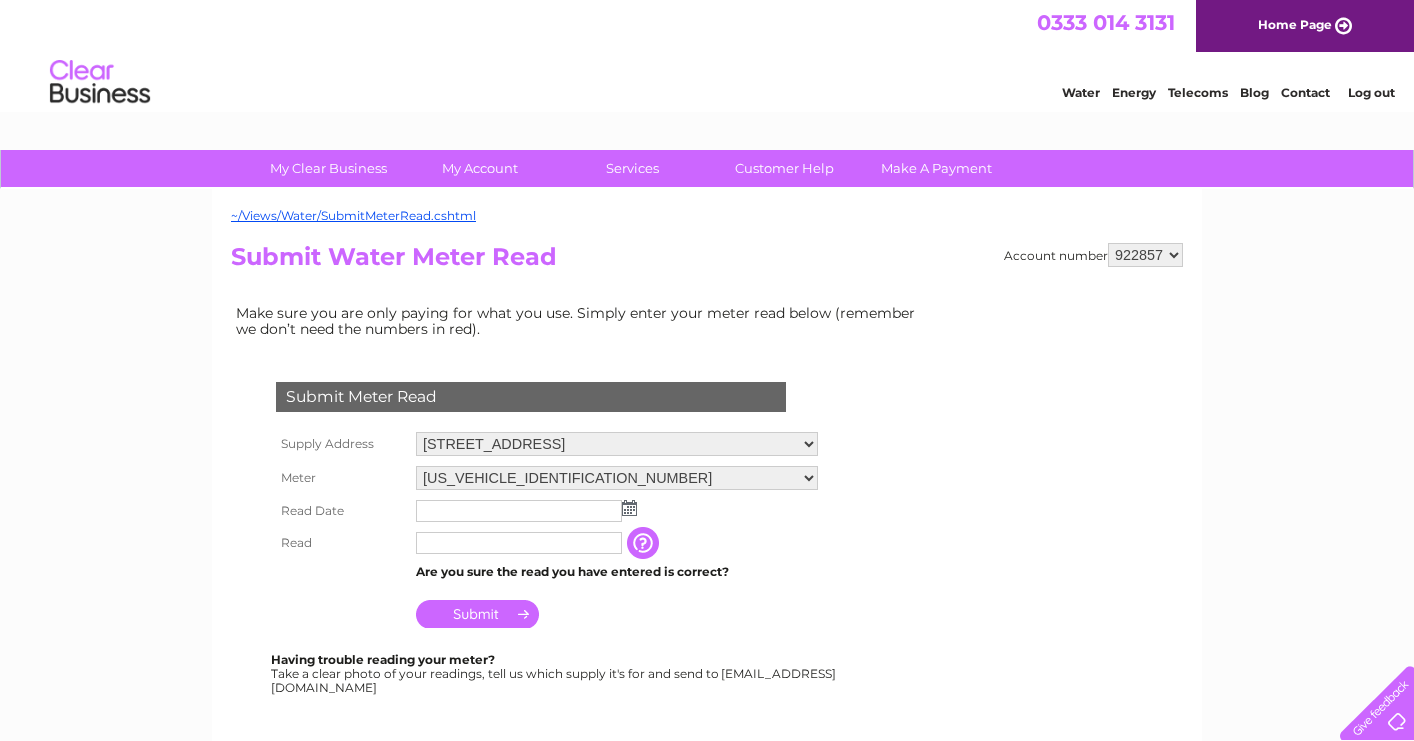 click at bounding box center [629, 508] 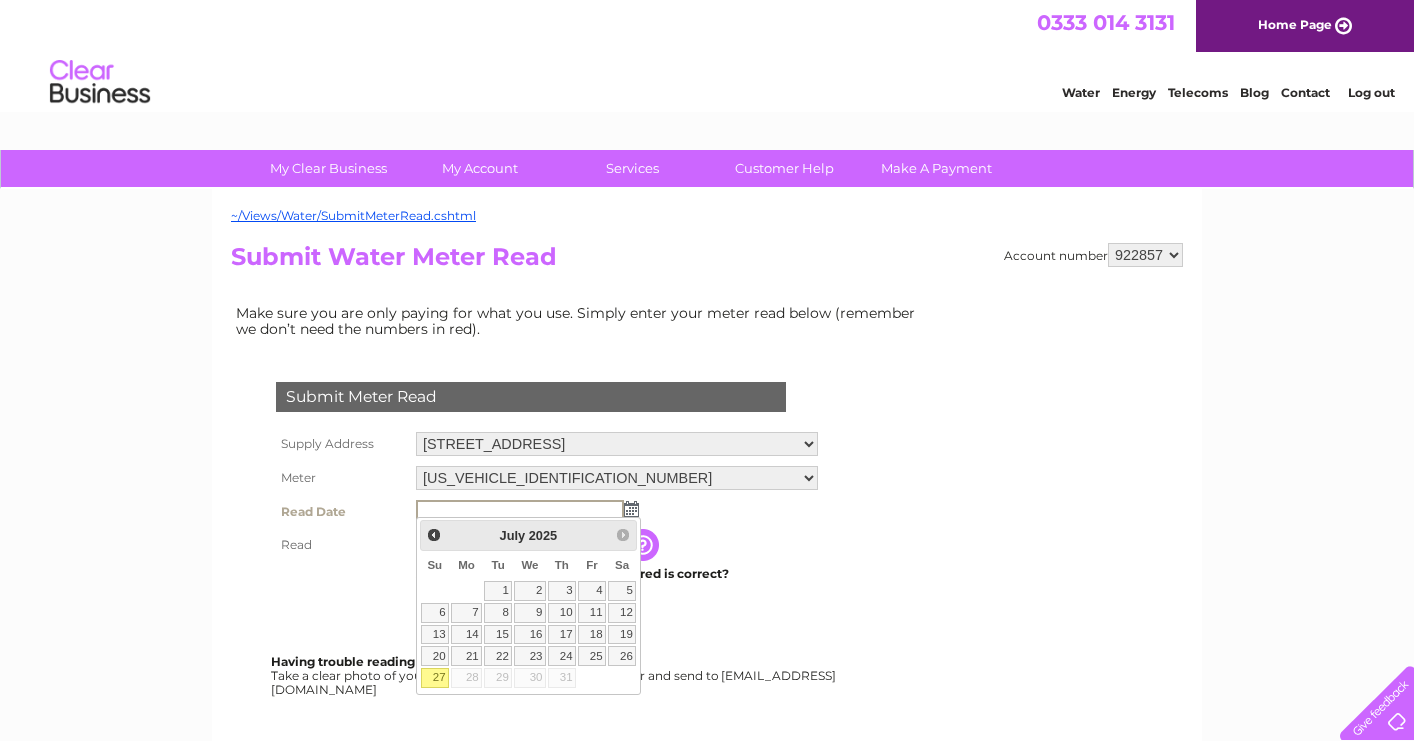 click on "27" at bounding box center [435, 678] 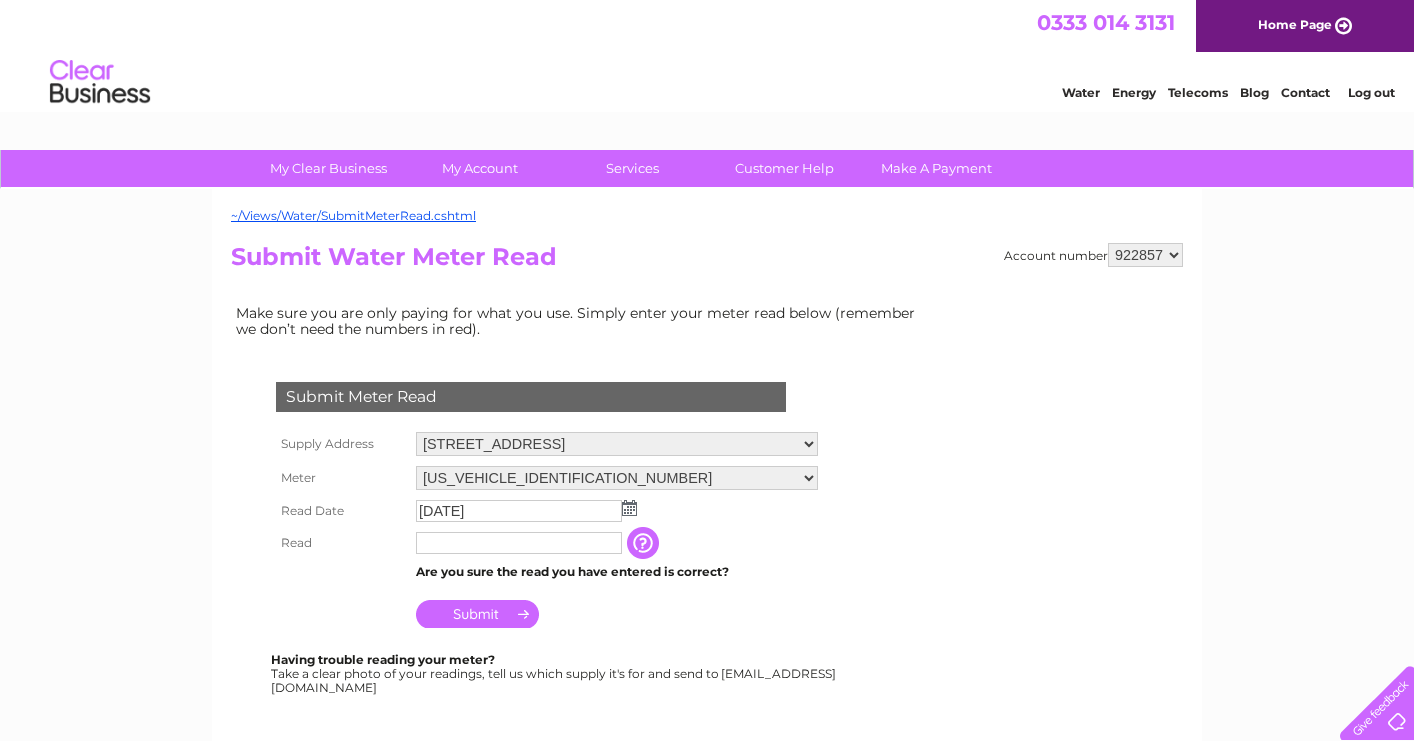 click at bounding box center (519, 543) 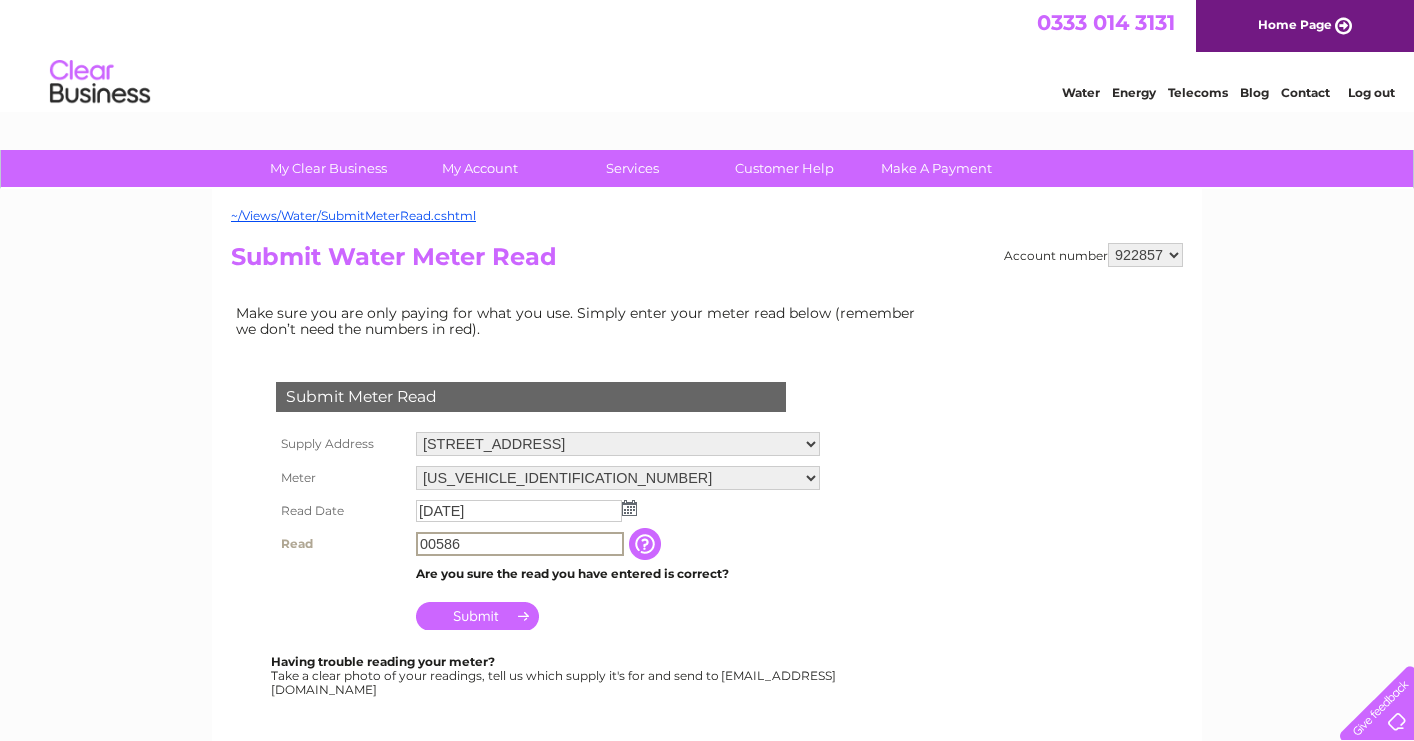 scroll, scrollTop: 29, scrollLeft: 0, axis: vertical 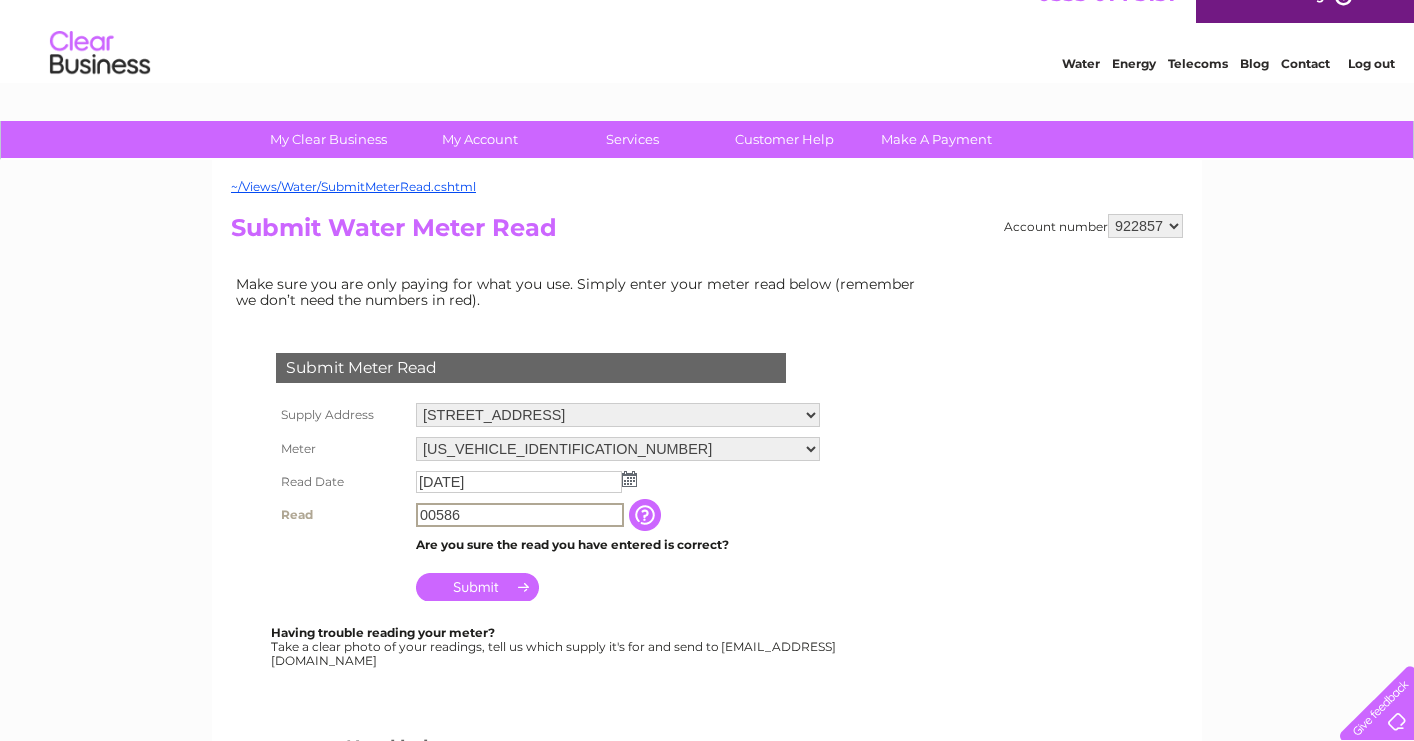 type on "00586" 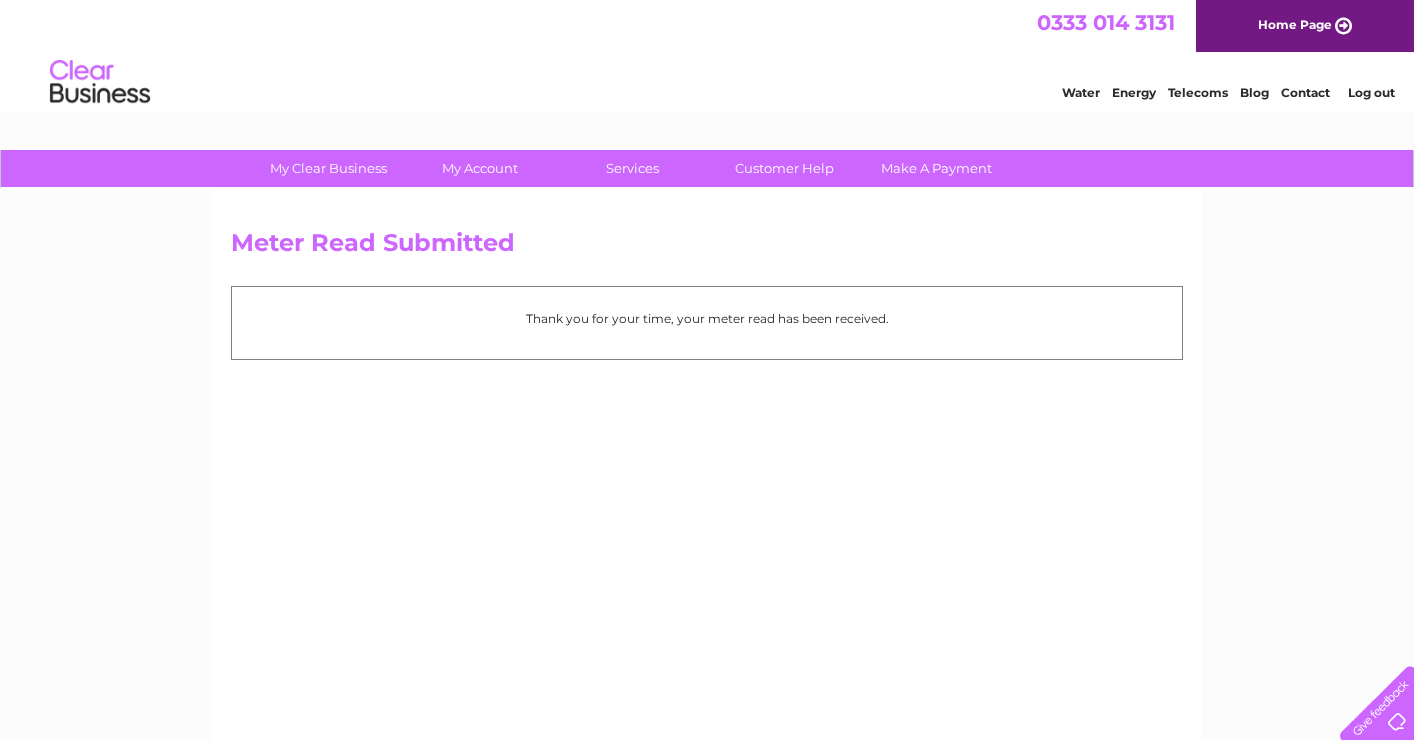 scroll, scrollTop: 0, scrollLeft: 0, axis: both 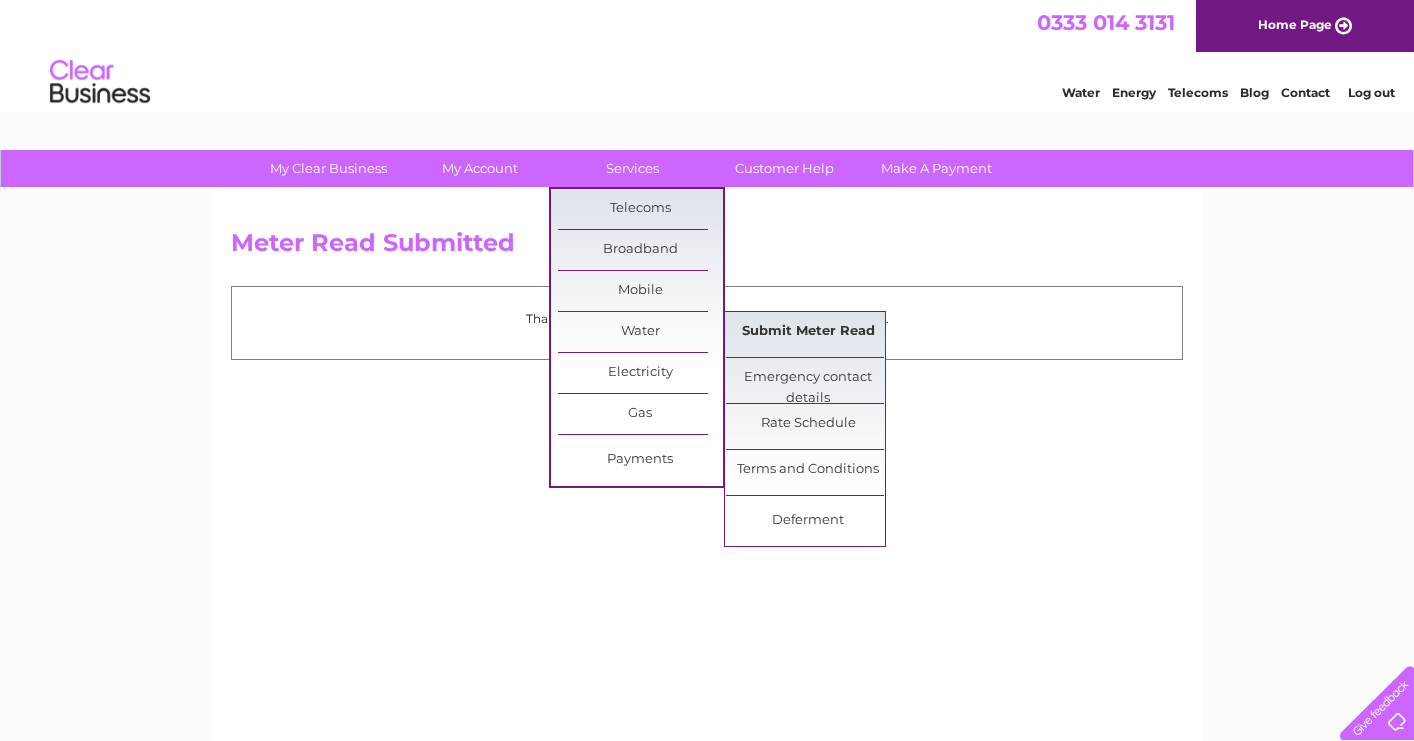 click on "Submit Meter Read" at bounding box center [808, 332] 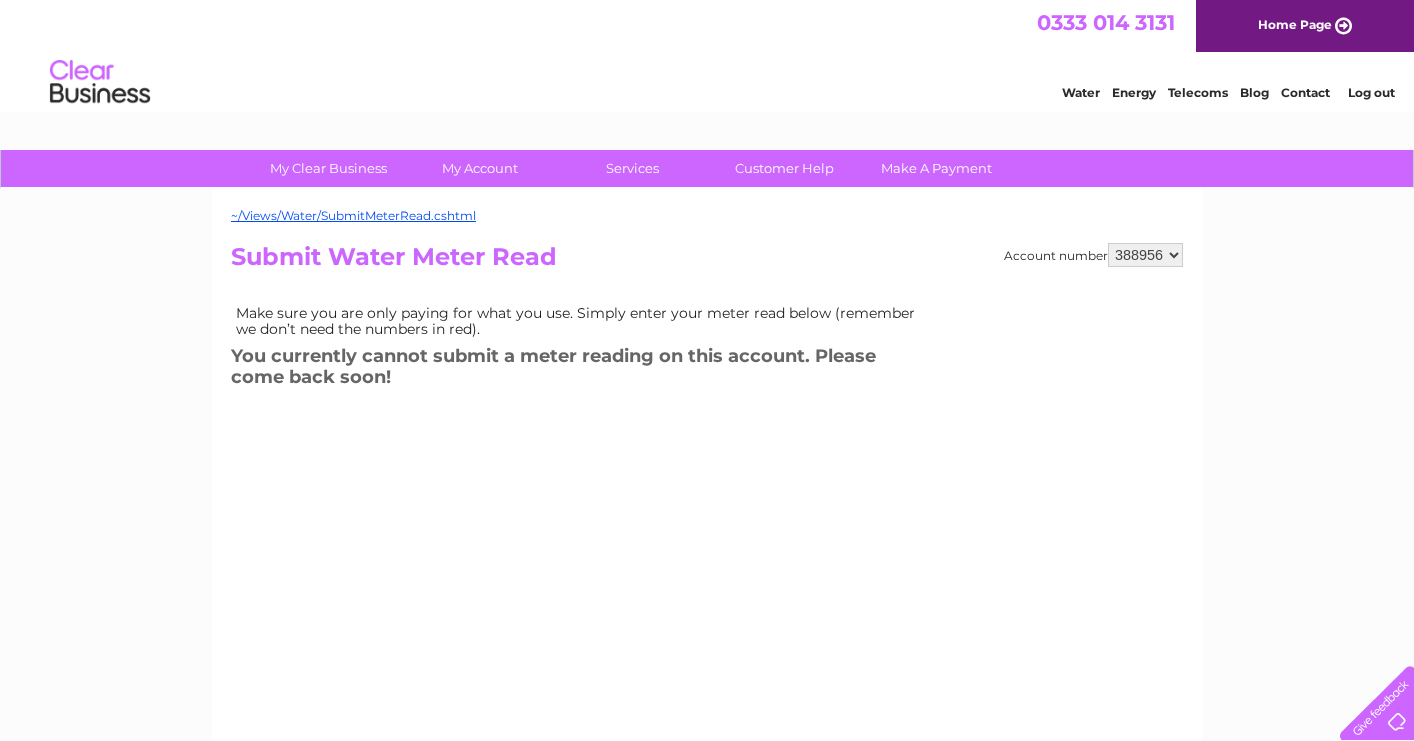 scroll, scrollTop: 0, scrollLeft: 0, axis: both 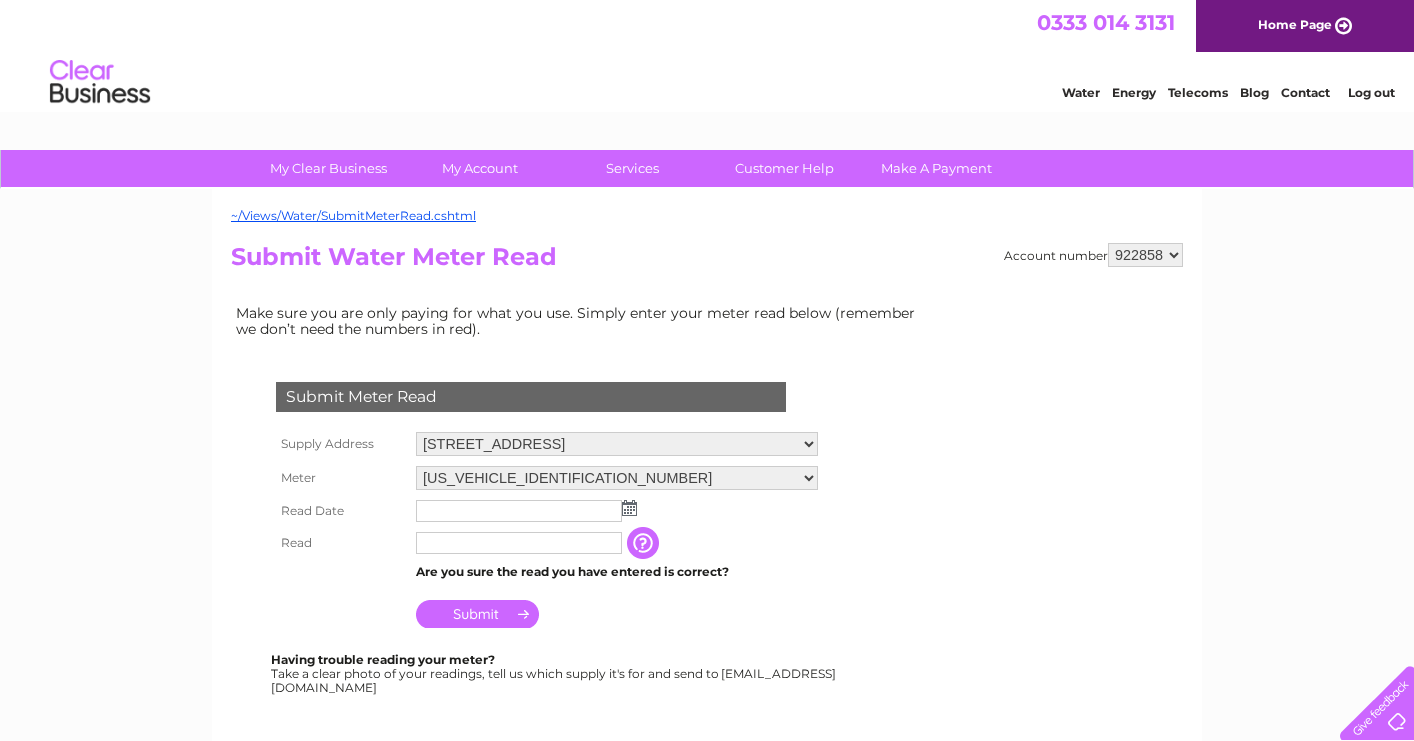 click at bounding box center [629, 508] 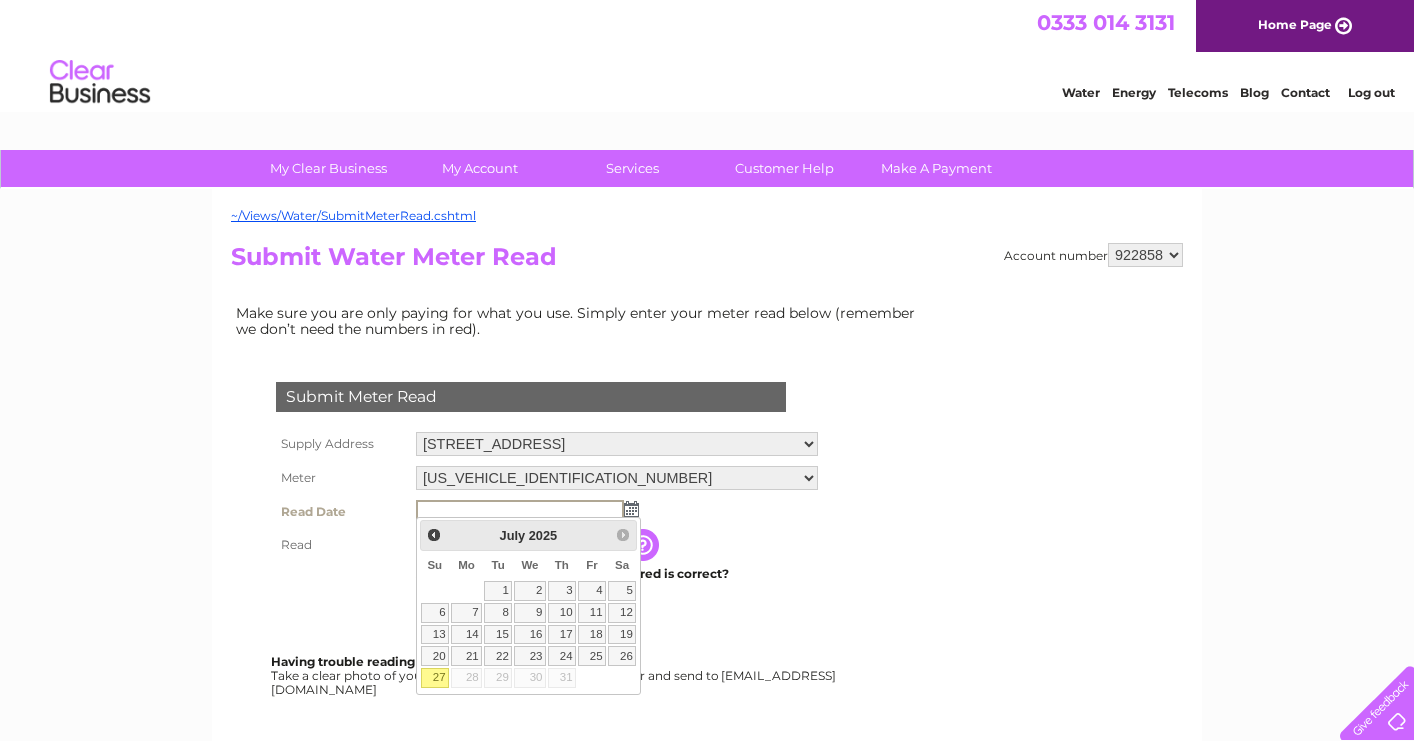 click on "27" at bounding box center [435, 678] 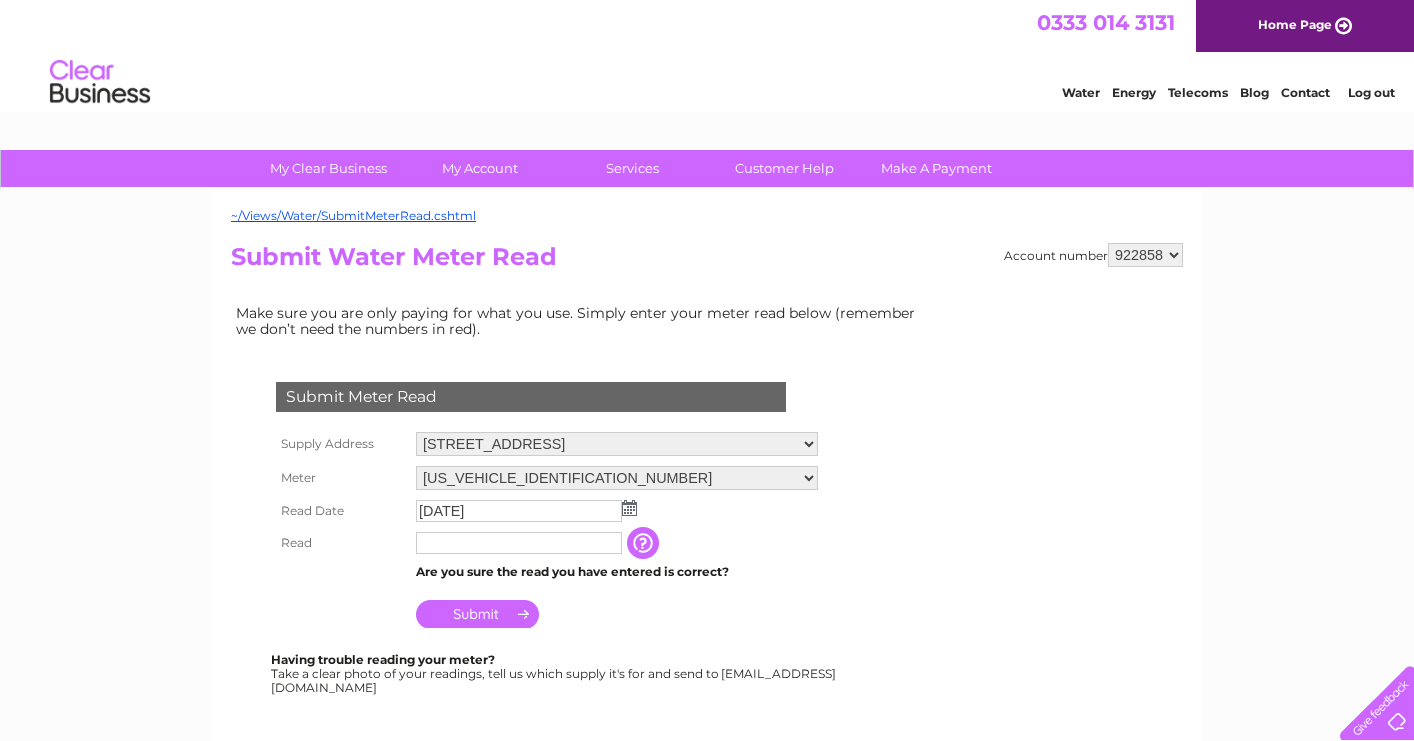 click at bounding box center (519, 543) 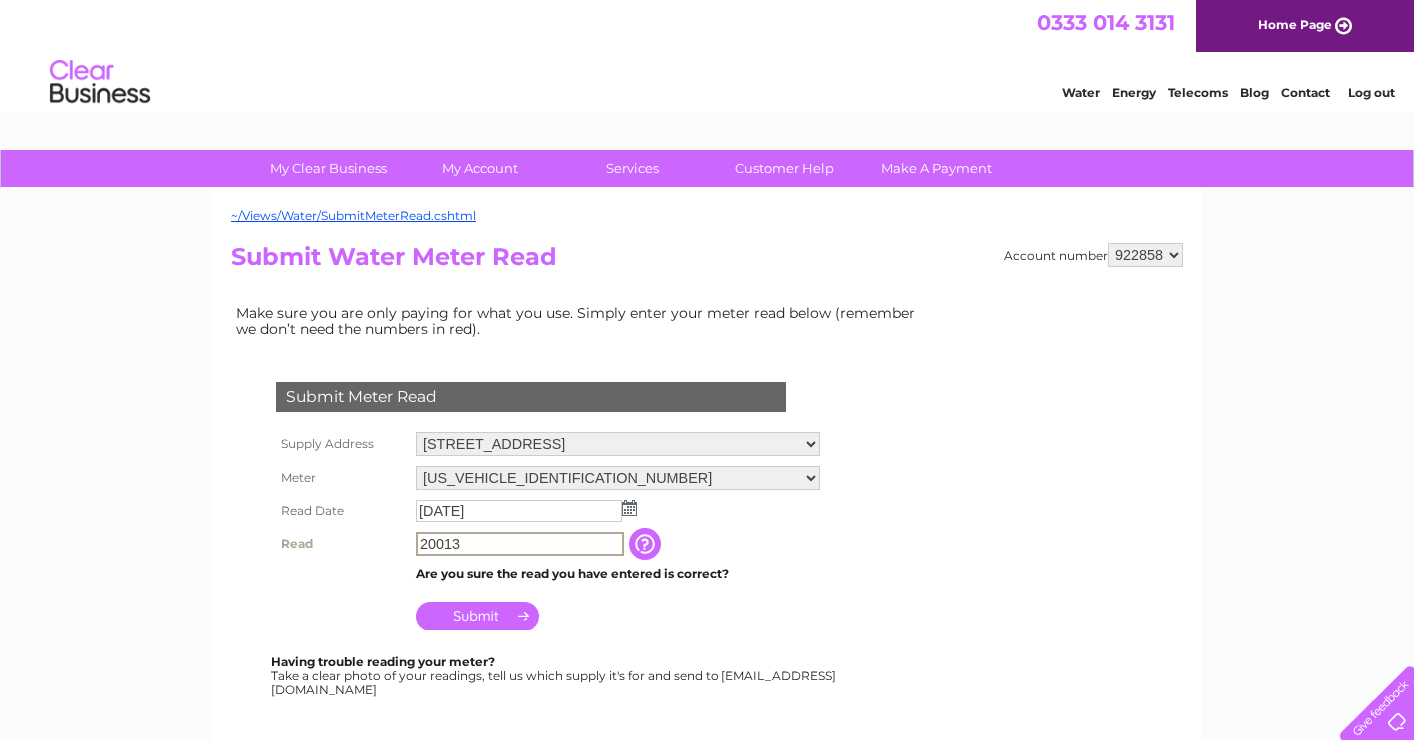 type on "20013" 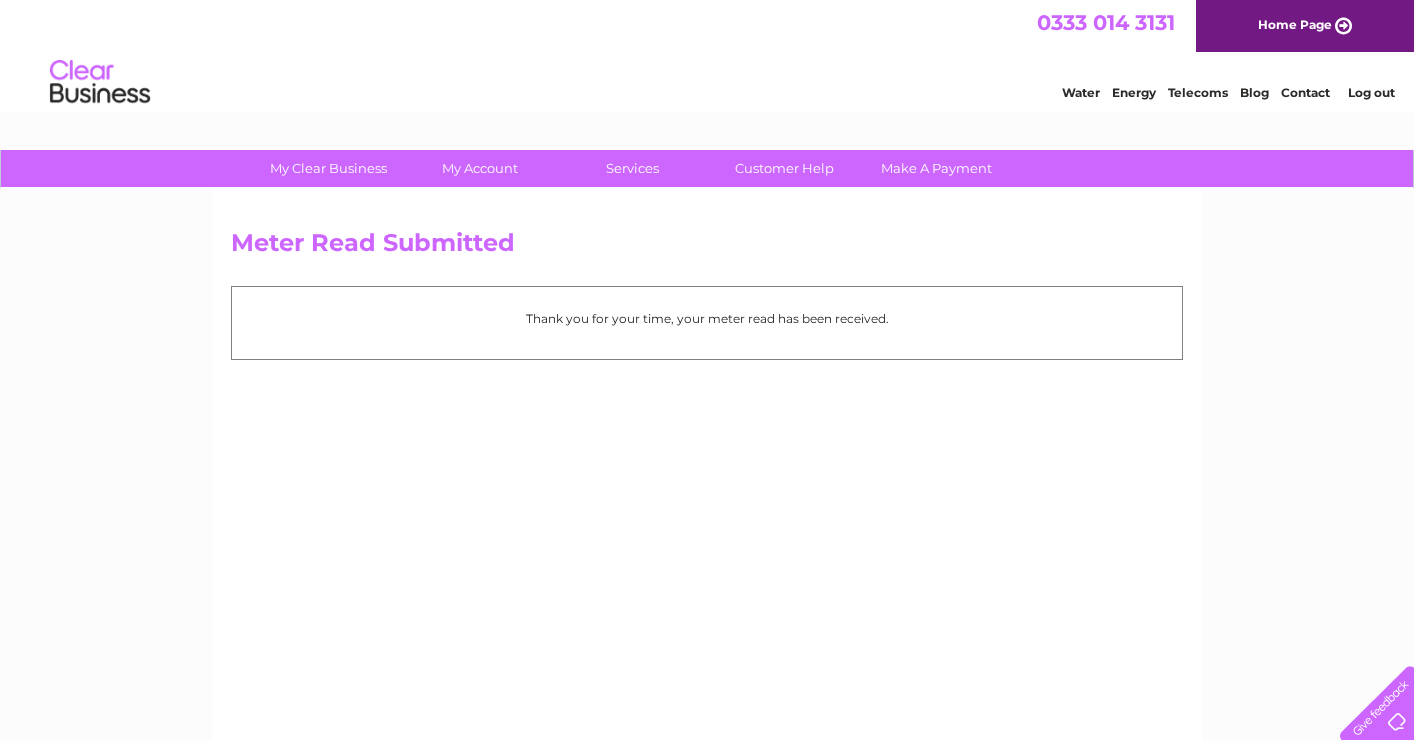 scroll, scrollTop: 0, scrollLeft: 0, axis: both 